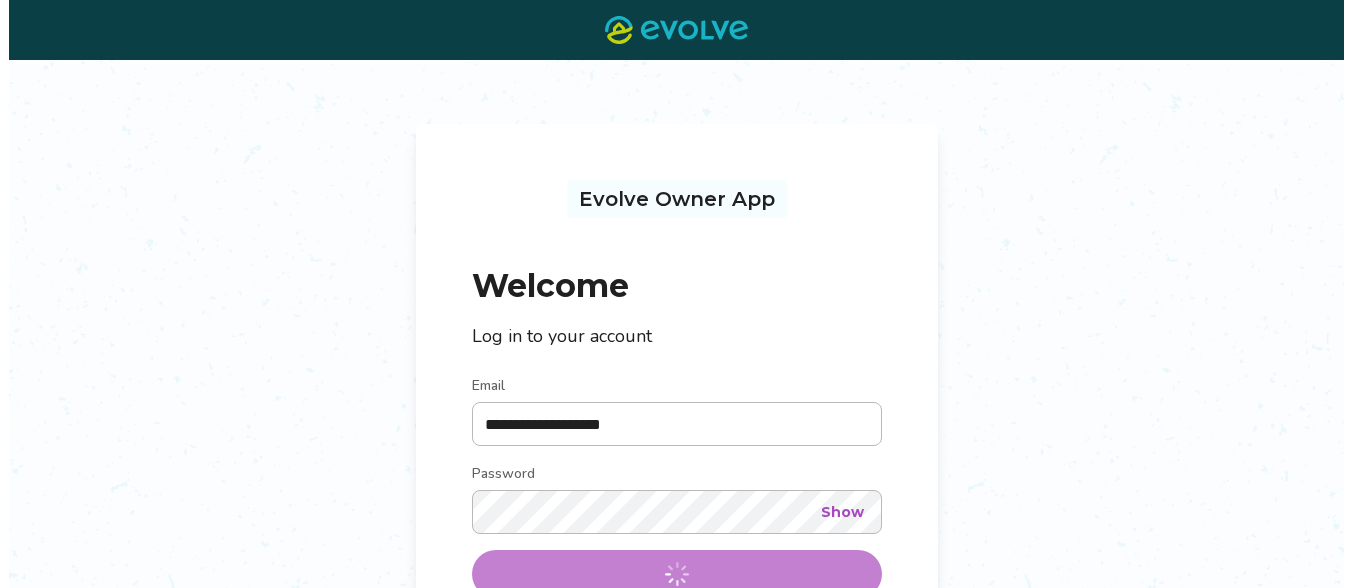 scroll, scrollTop: 0, scrollLeft: 0, axis: both 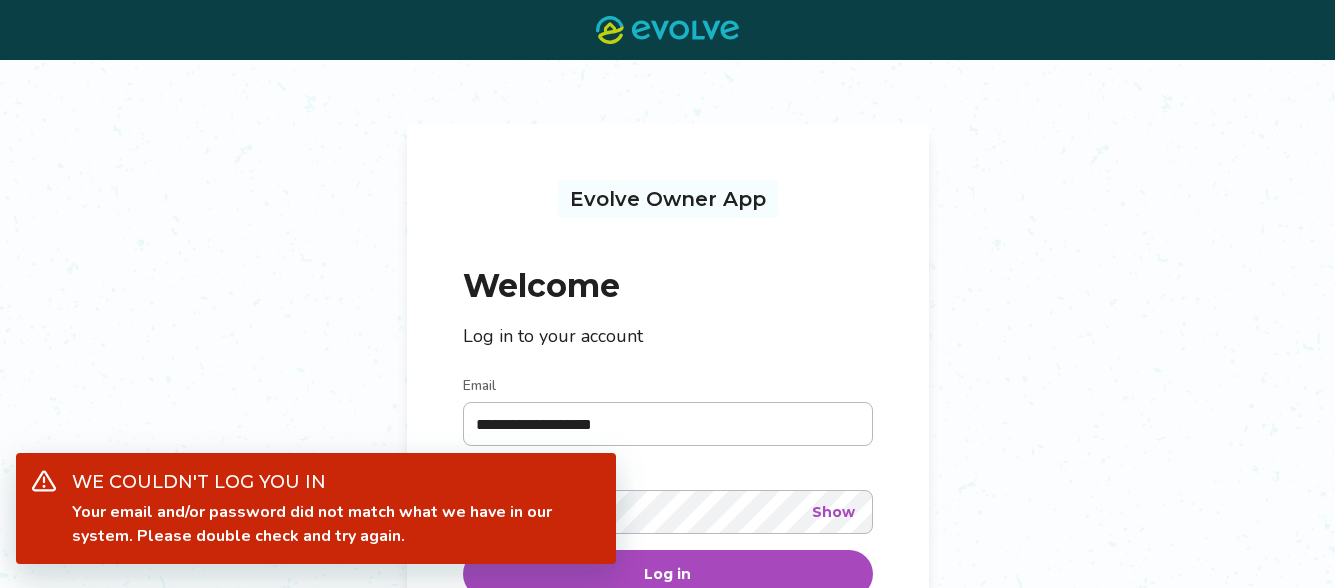 click on "Log in" at bounding box center [667, 574] 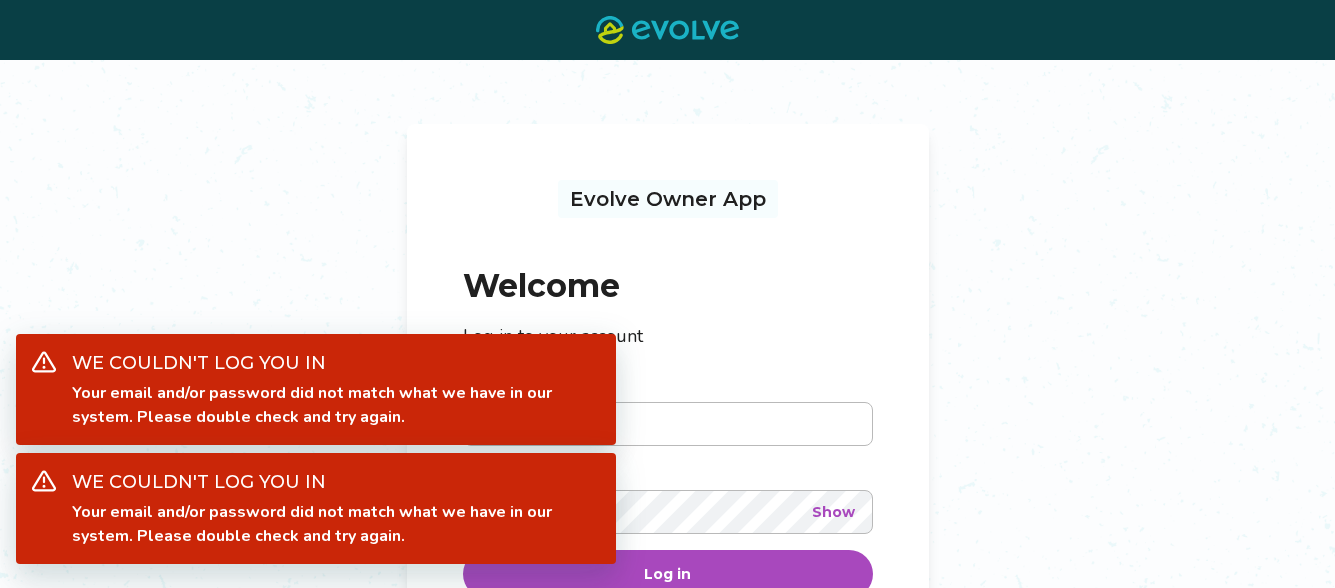 click on "**********" at bounding box center (667, 441) 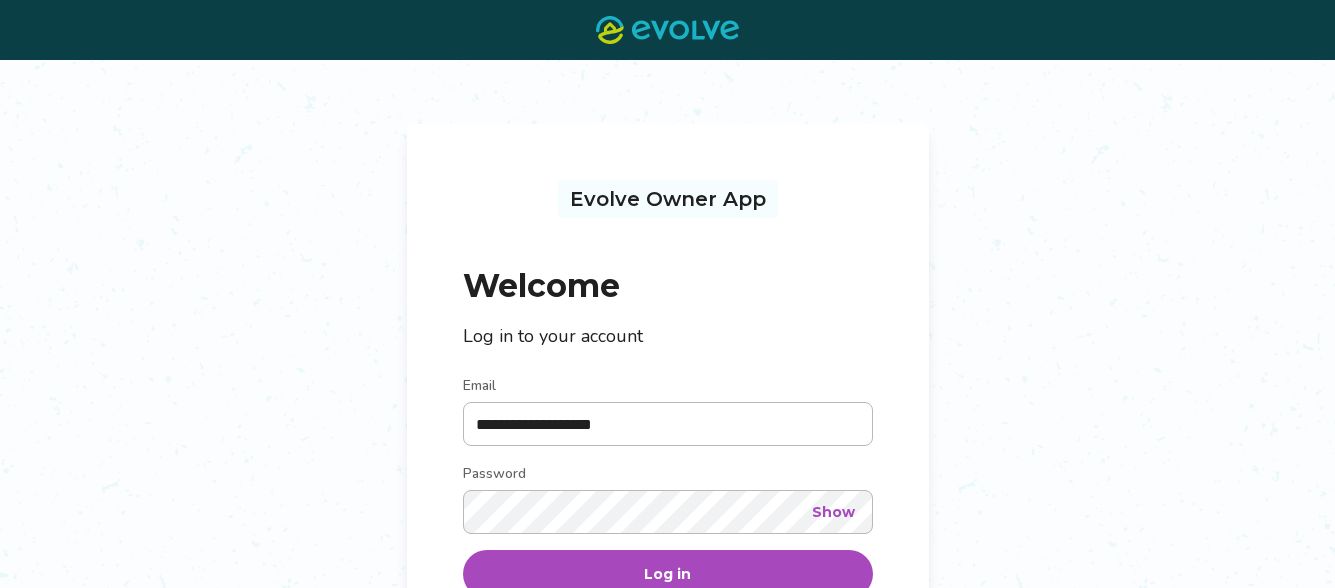 click on "Show" at bounding box center (833, 512) 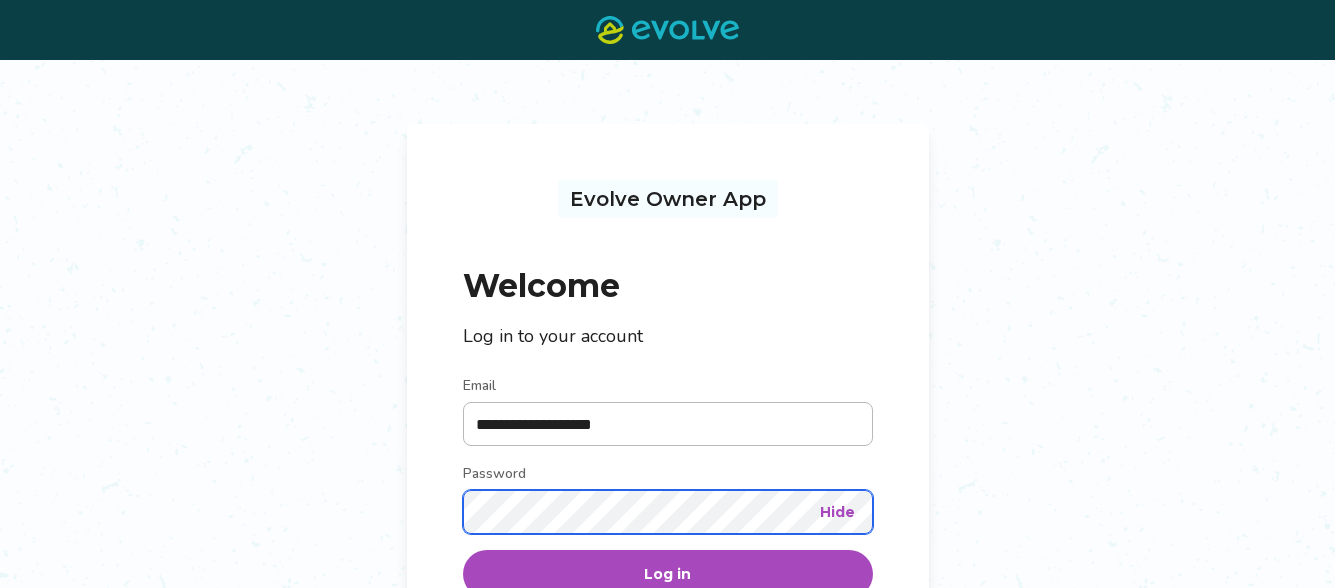 click on "Log in" at bounding box center [668, 574] 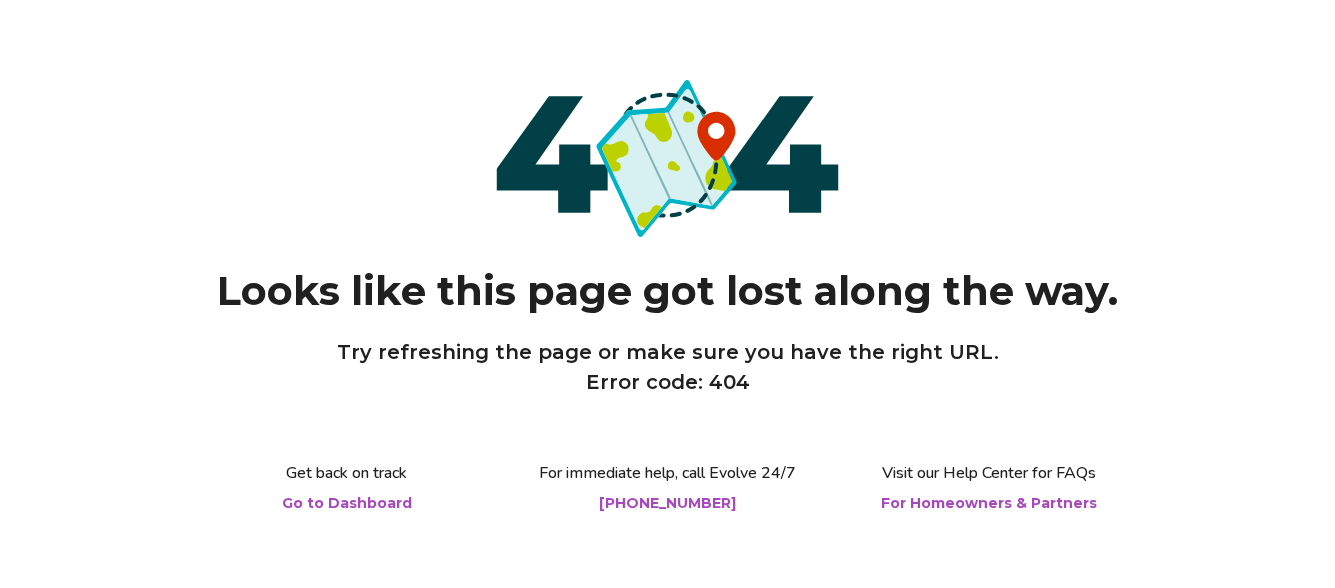 scroll, scrollTop: 0, scrollLeft: 0, axis: both 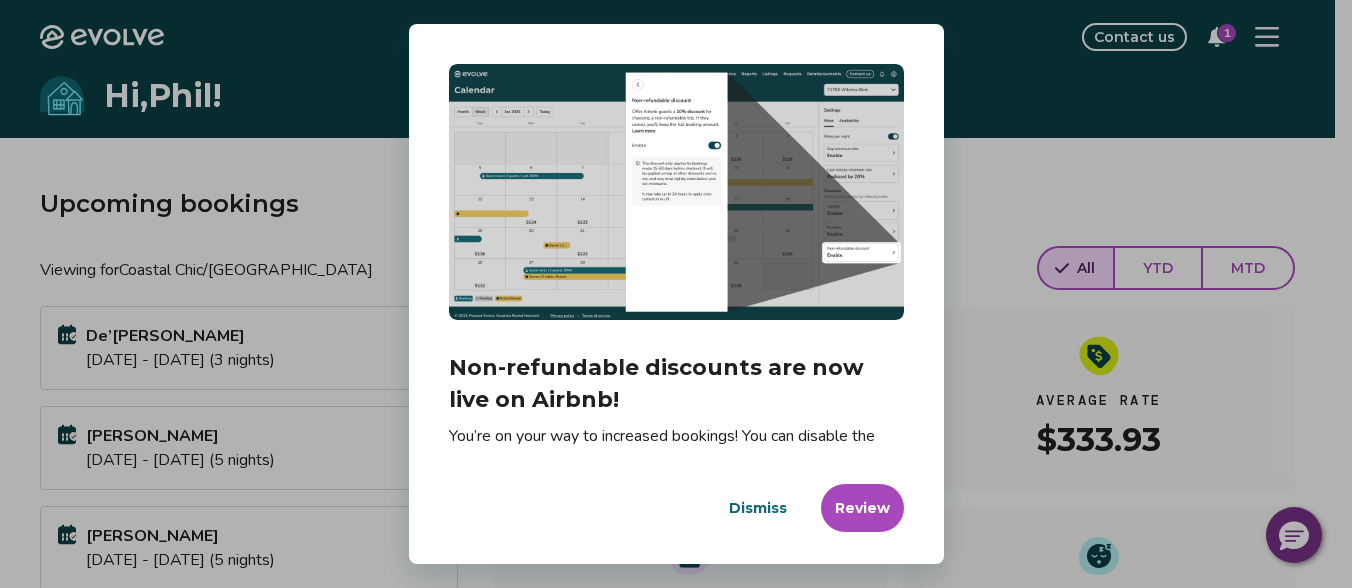 click on "Dismiss" at bounding box center (758, 508) 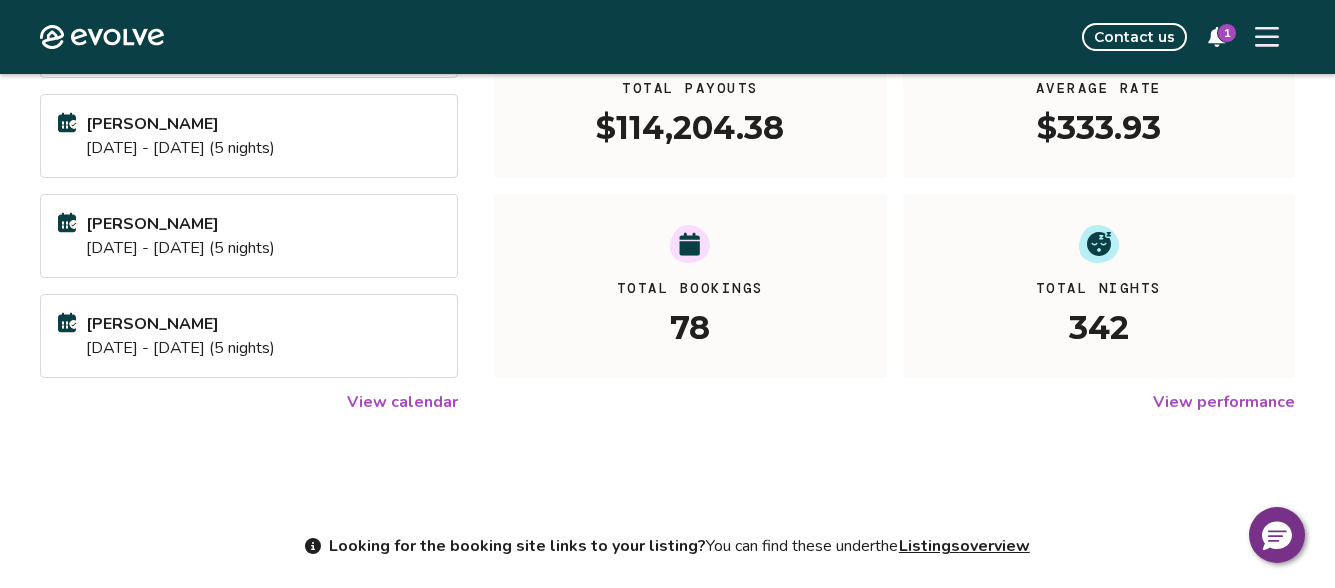 scroll, scrollTop: 320, scrollLeft: 0, axis: vertical 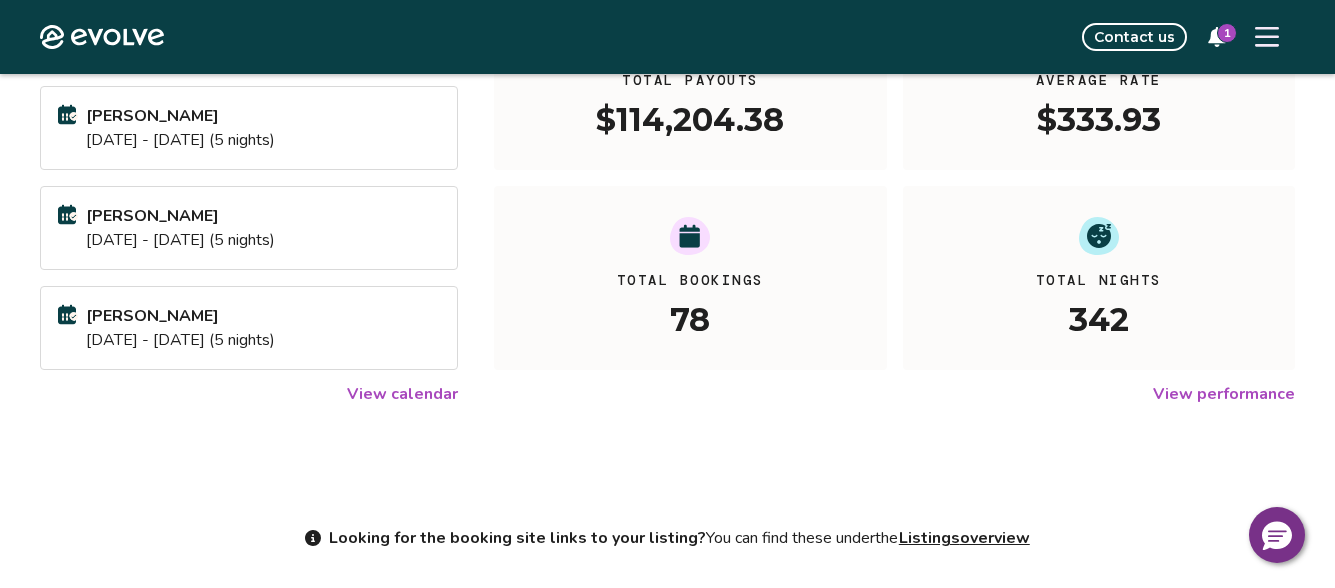 click on "View calendar" at bounding box center [402, 394] 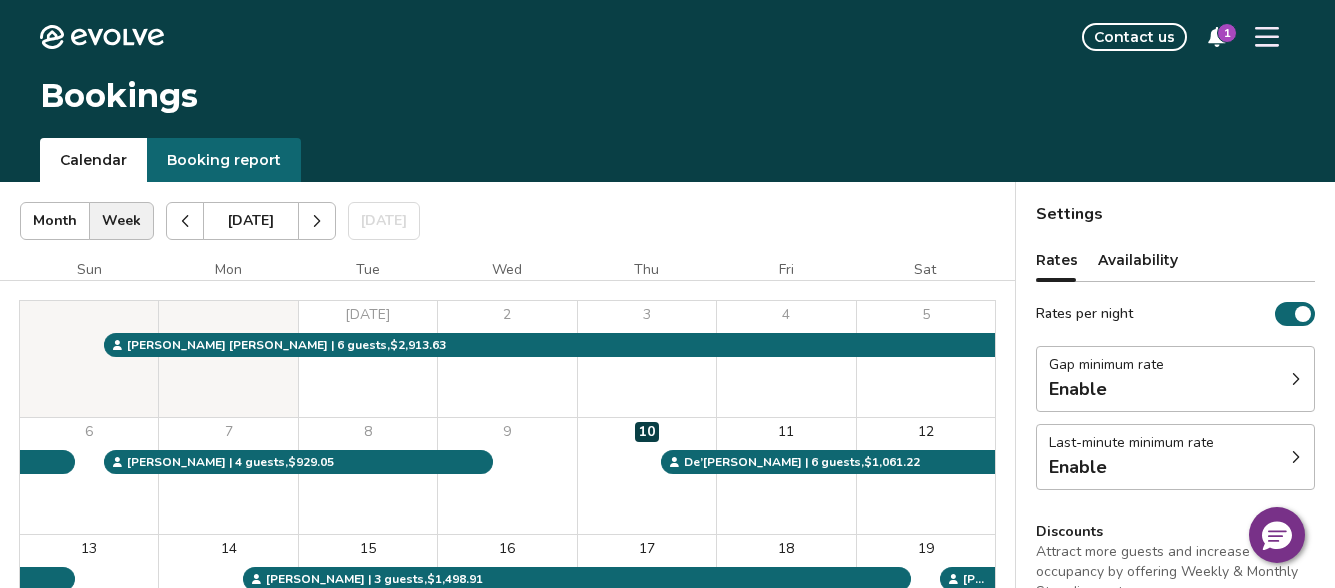click 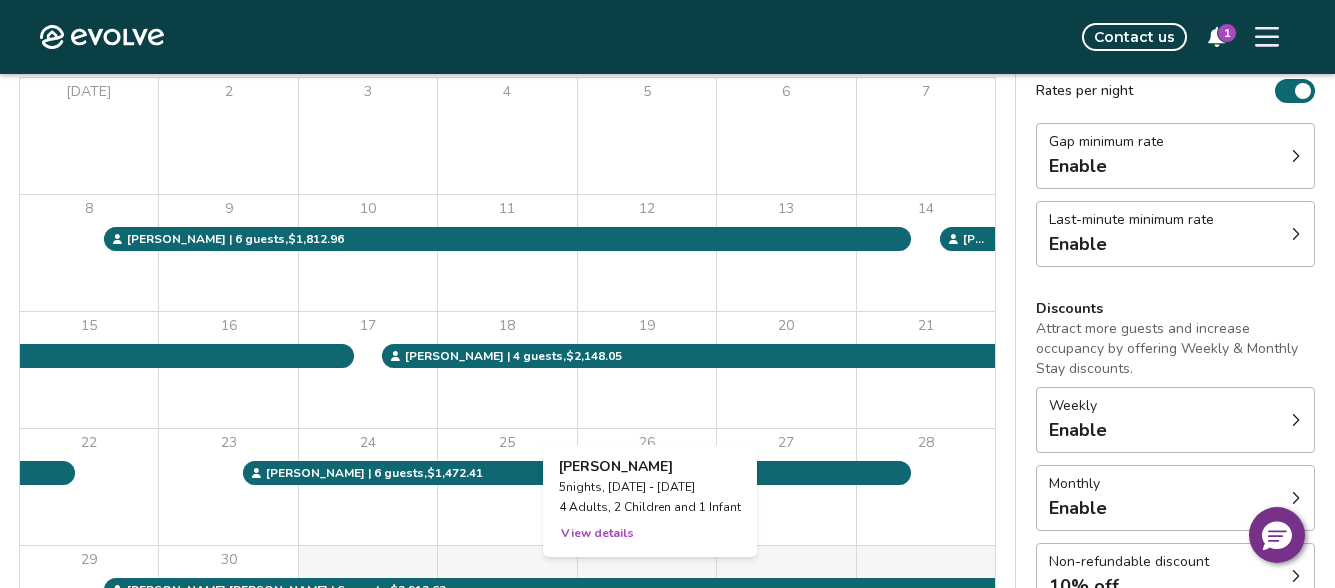 scroll, scrollTop: 0, scrollLeft: 0, axis: both 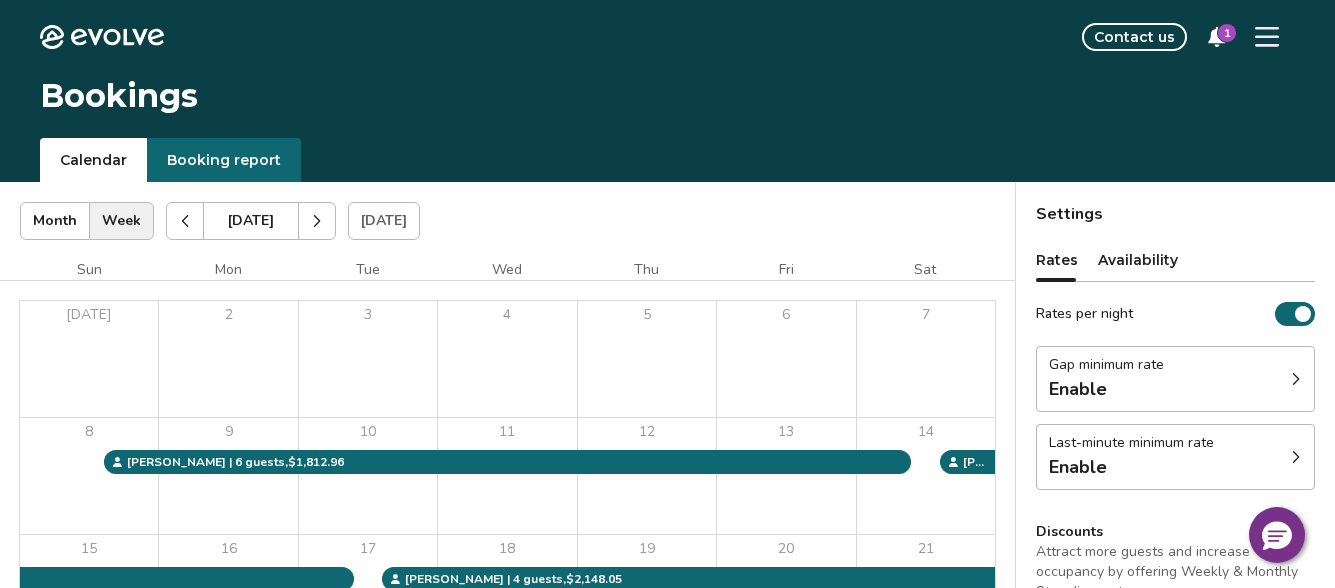 click on "Booking report" at bounding box center (224, 160) 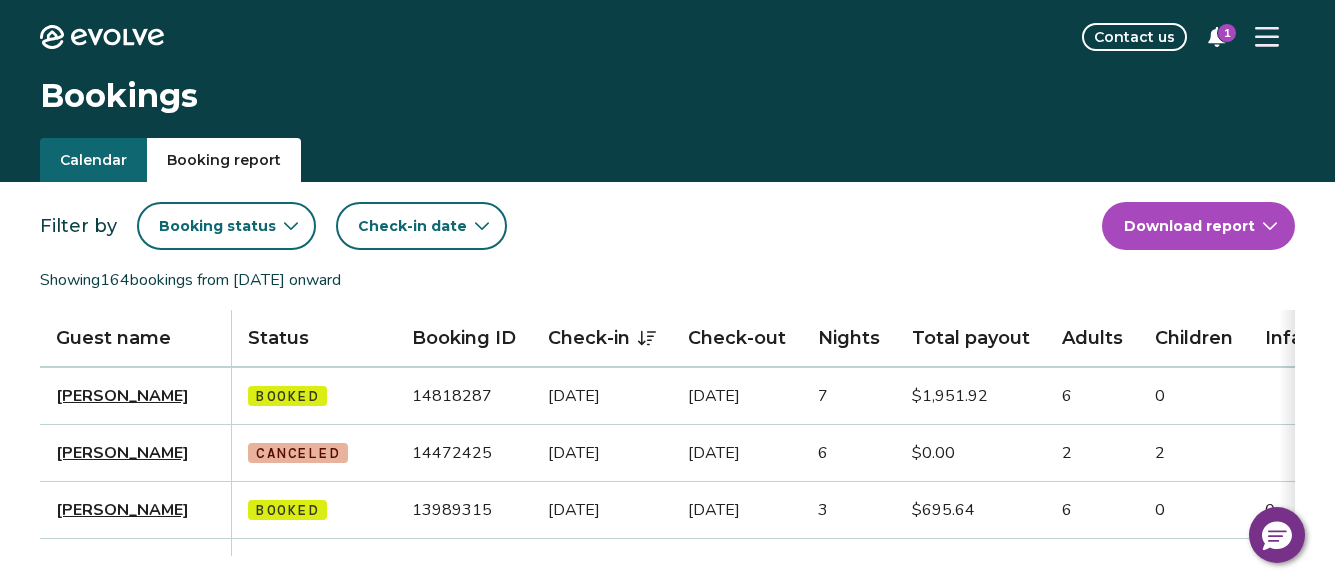 click on "Booking status" at bounding box center [217, 226] 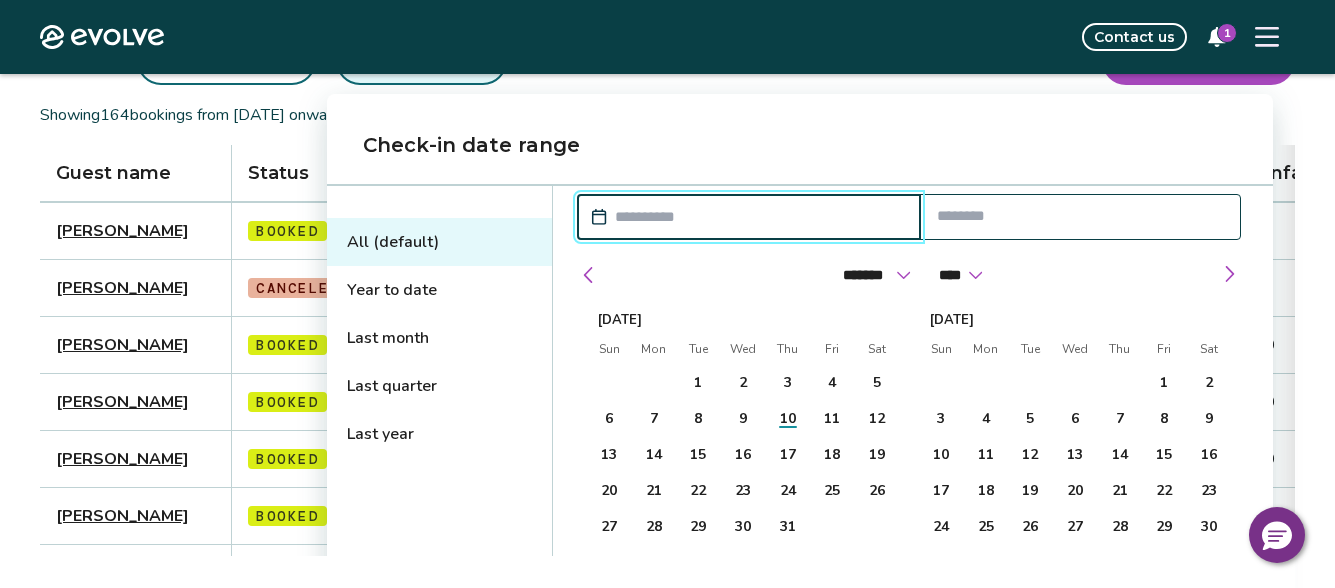 scroll, scrollTop: 167, scrollLeft: 0, axis: vertical 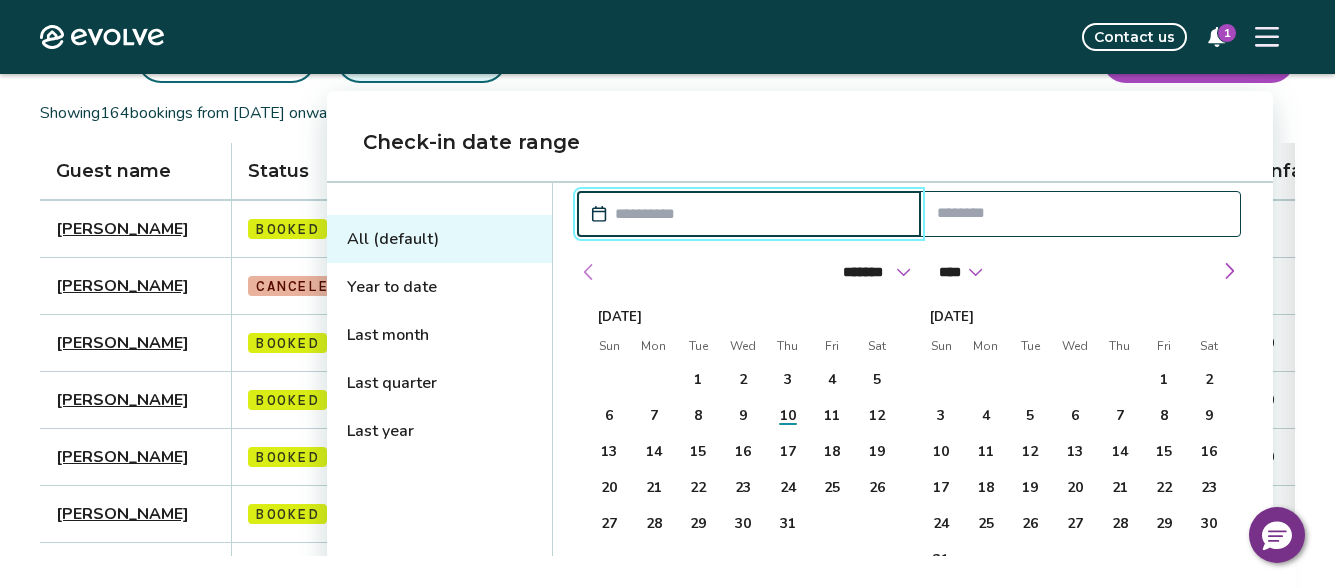 click at bounding box center (589, 272) 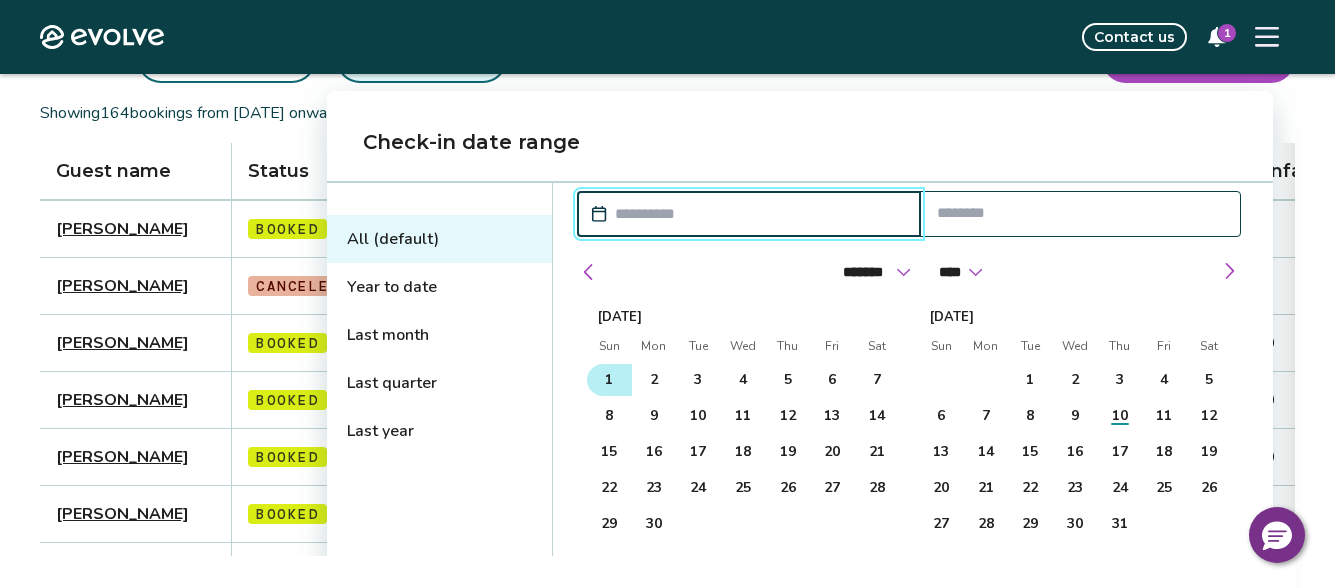 click on "1" at bounding box center (609, 380) 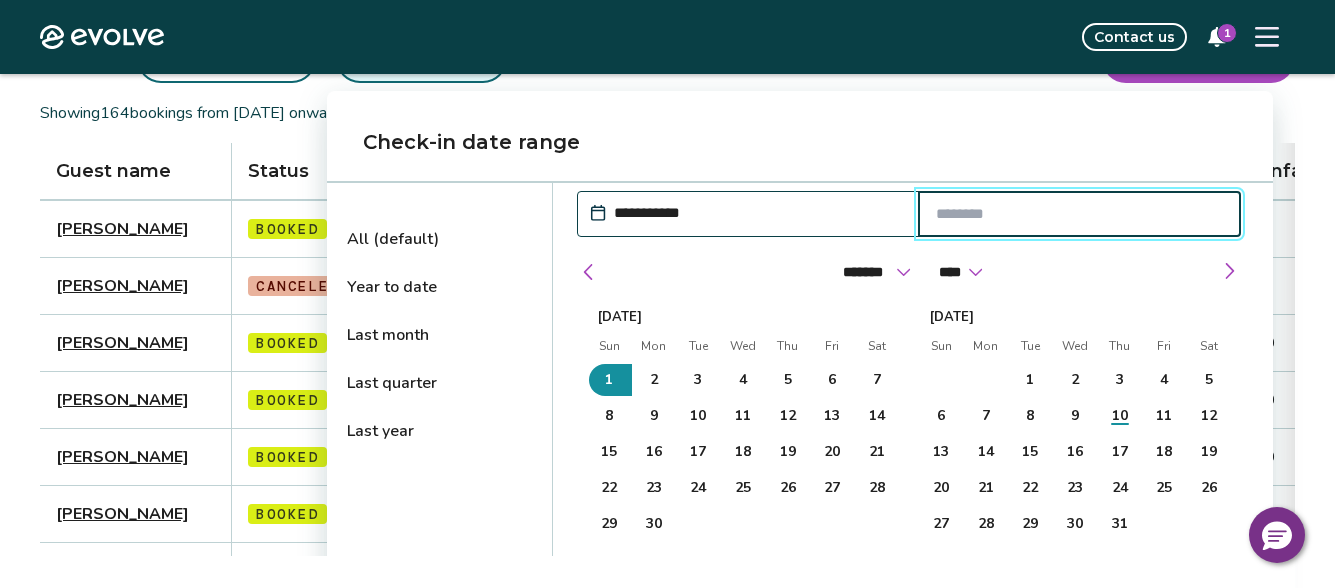 click at bounding box center [1080, 214] 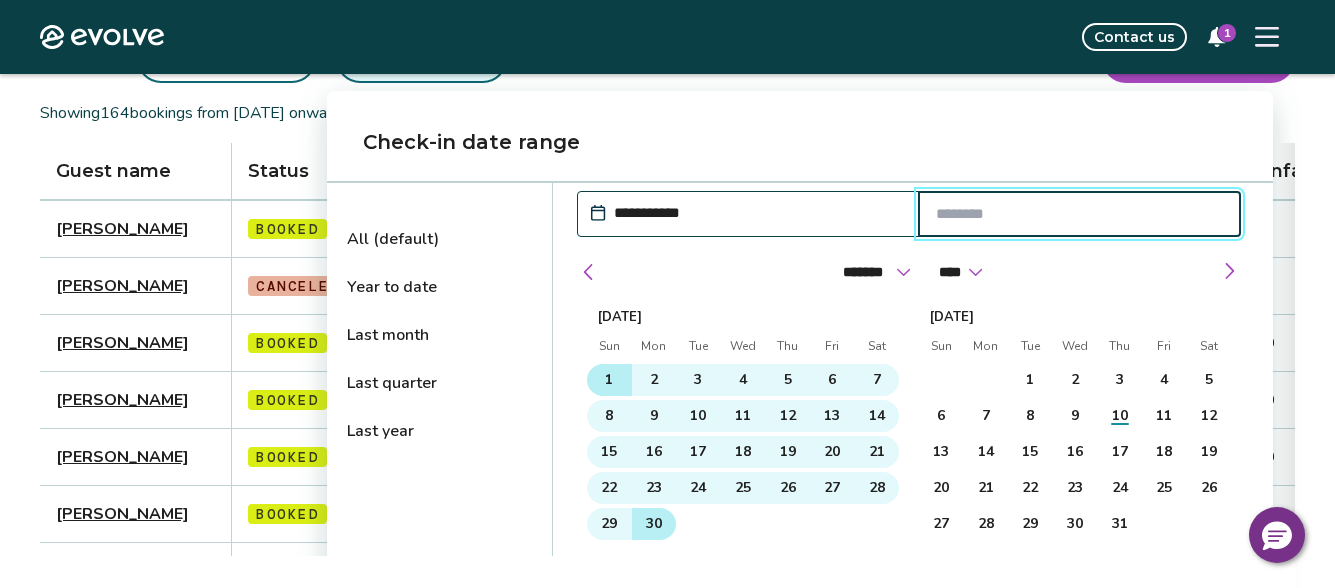 click on "30" at bounding box center (654, 524) 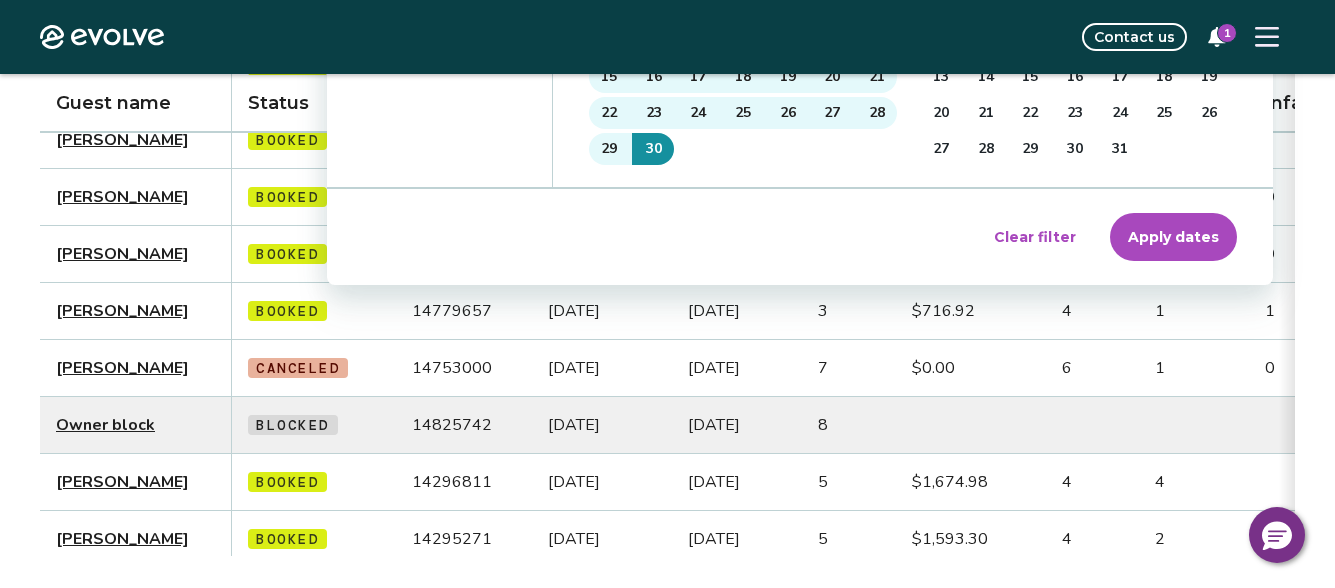 scroll, scrollTop: 542, scrollLeft: 0, axis: vertical 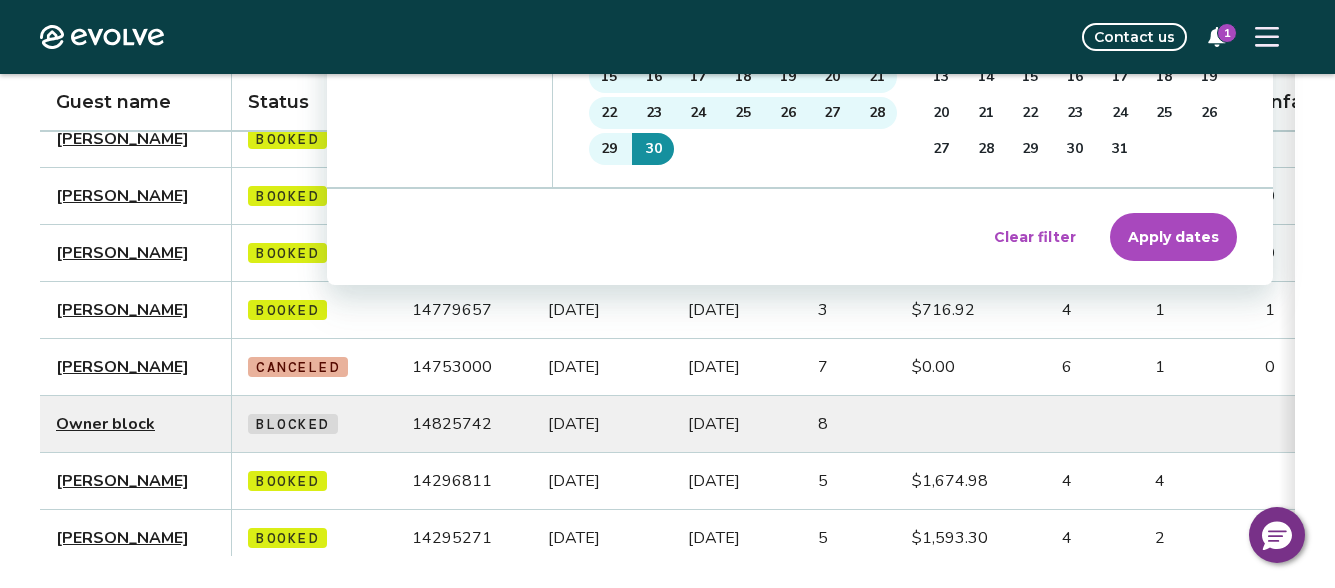 click on "Apply dates" at bounding box center [1173, 237] 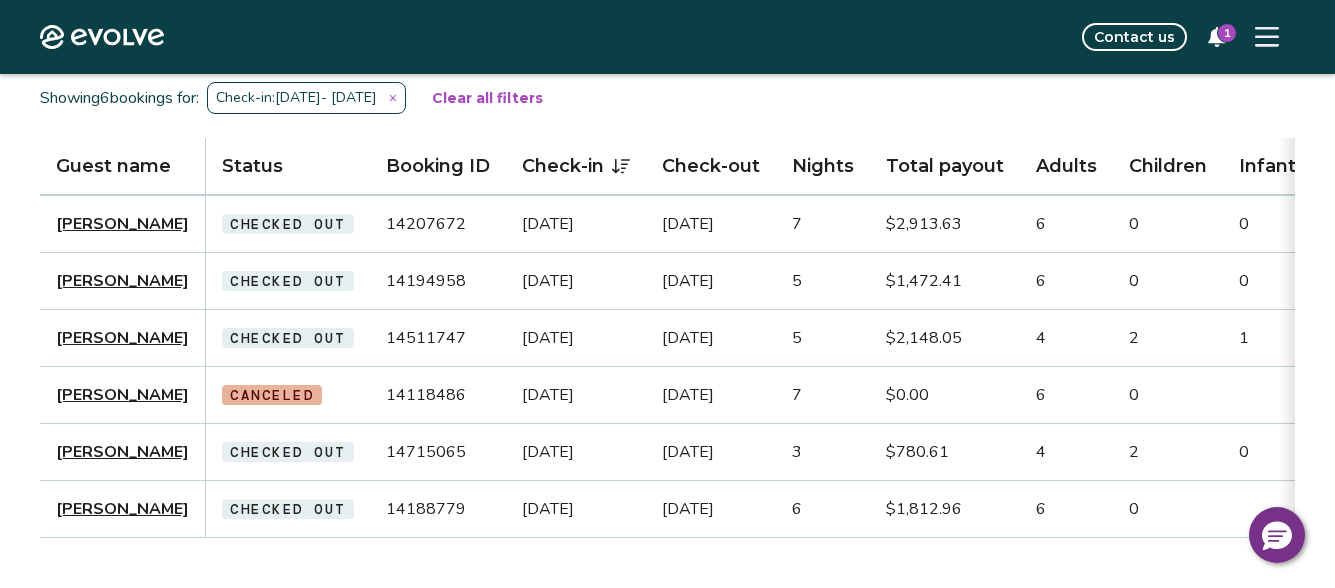 scroll, scrollTop: 170, scrollLeft: 0, axis: vertical 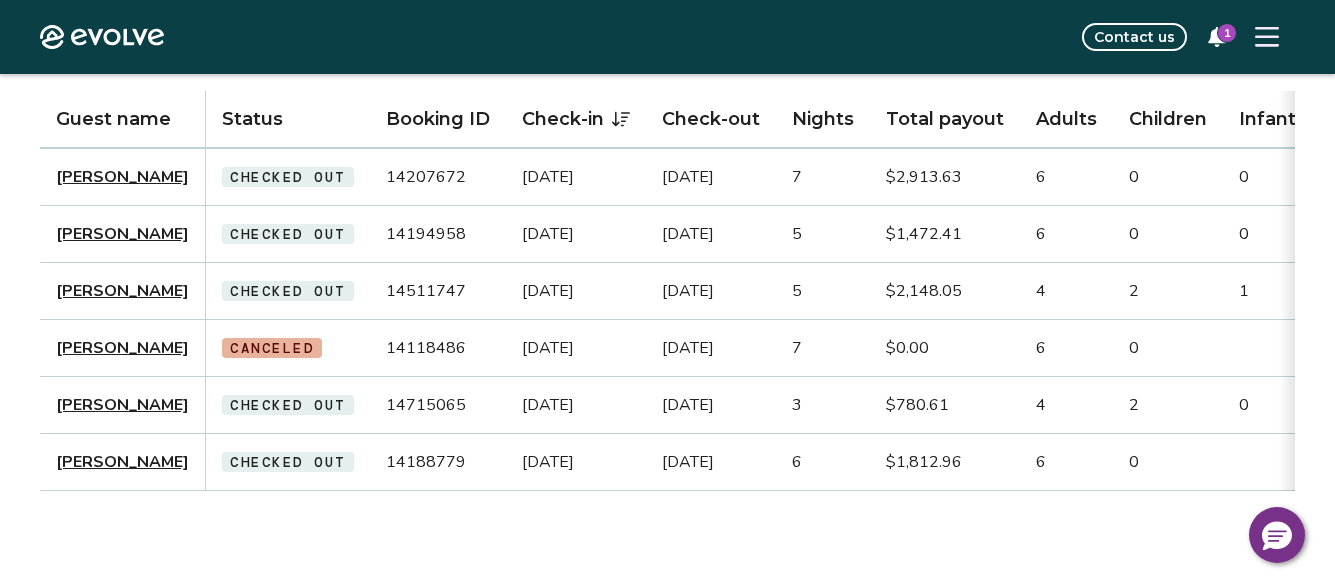 click on "[PERSON_NAME]" at bounding box center [122, 234] 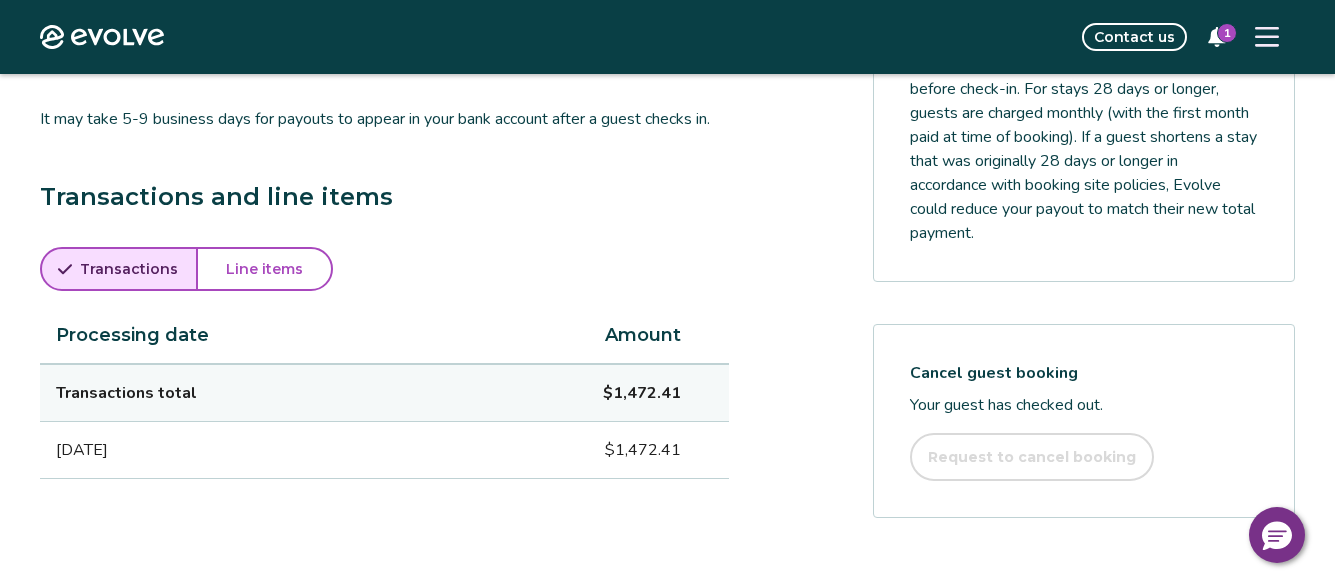 scroll, scrollTop: 923, scrollLeft: 0, axis: vertical 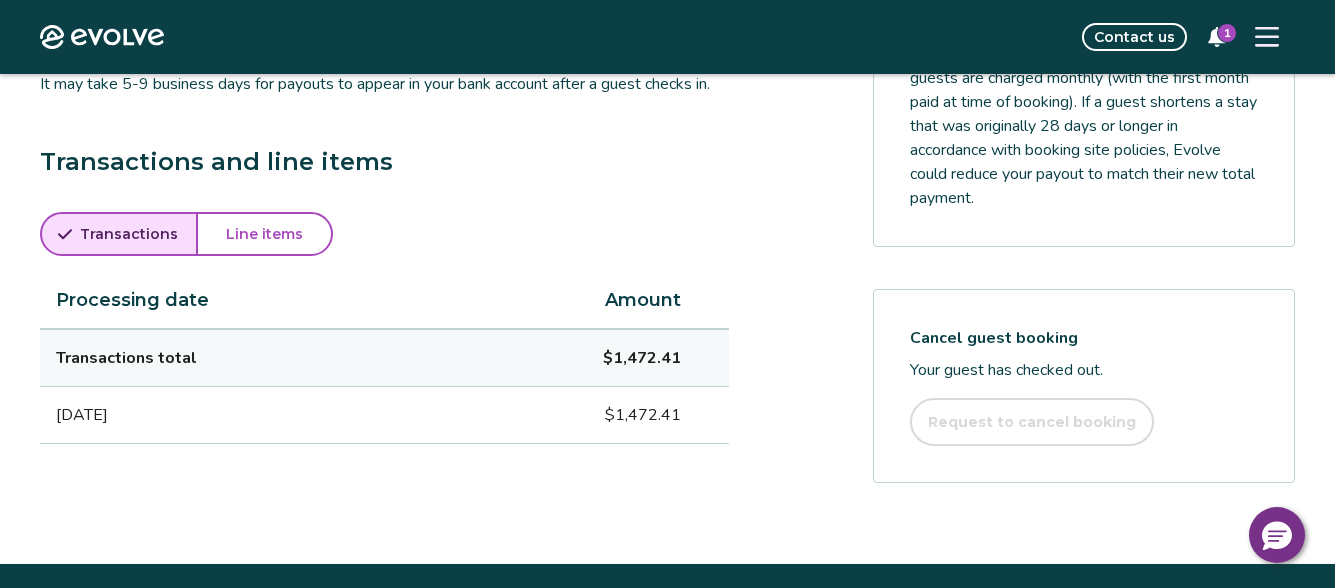 click on "Line items" at bounding box center (264, 234) 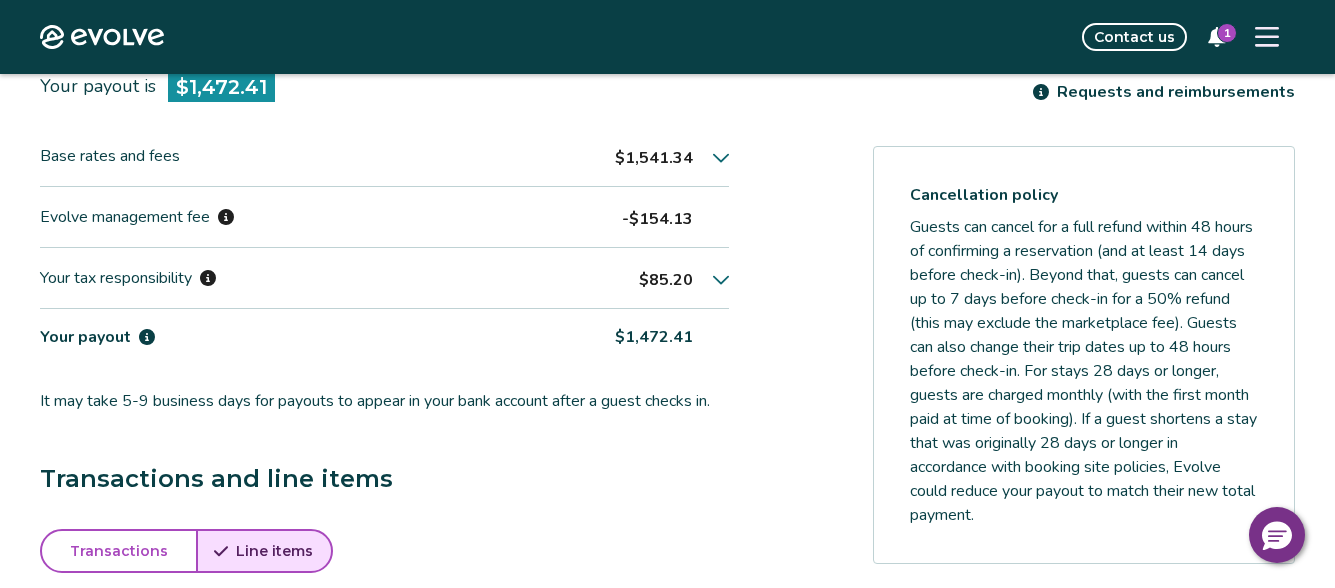 scroll, scrollTop: 605, scrollLeft: 0, axis: vertical 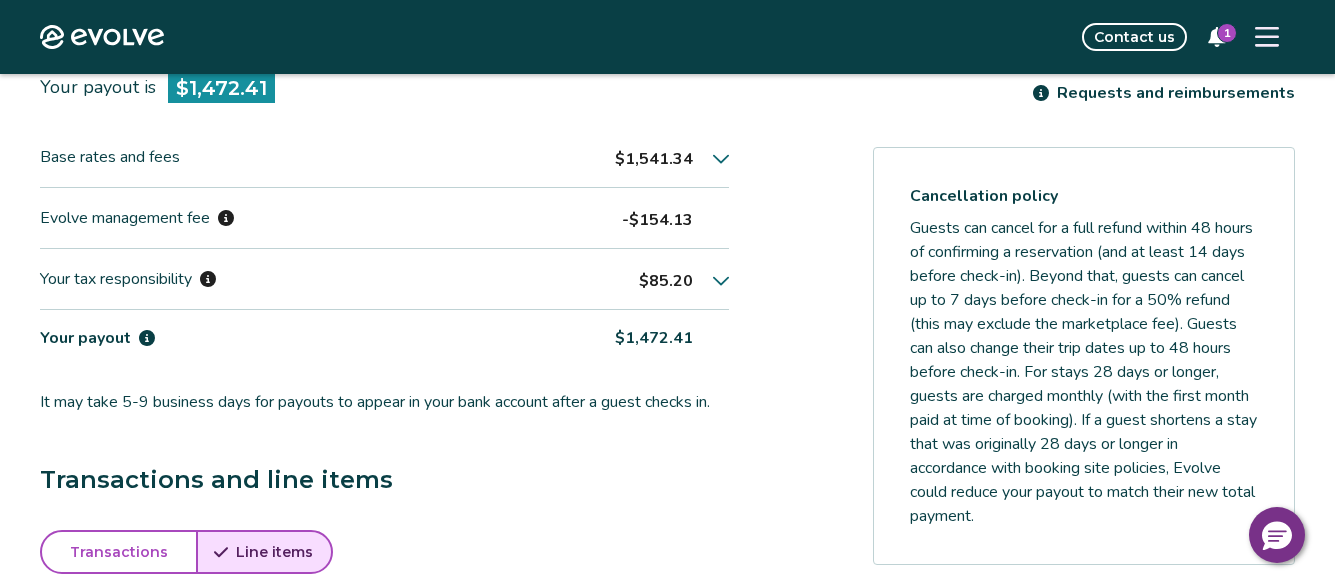 click 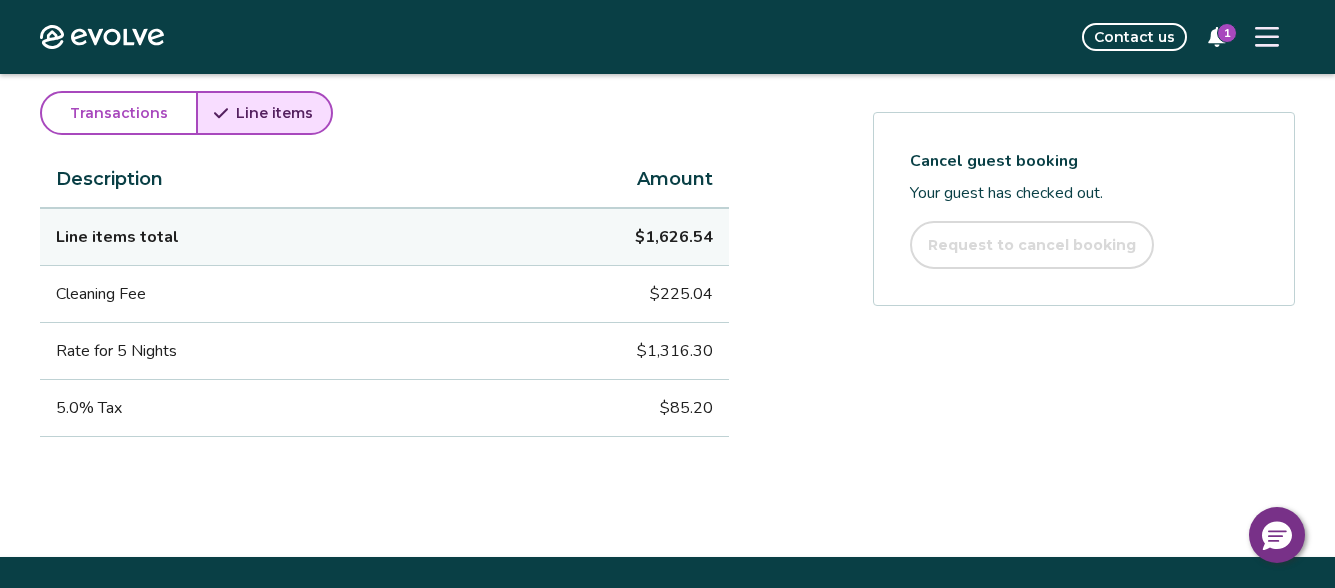 scroll, scrollTop: 1099, scrollLeft: 0, axis: vertical 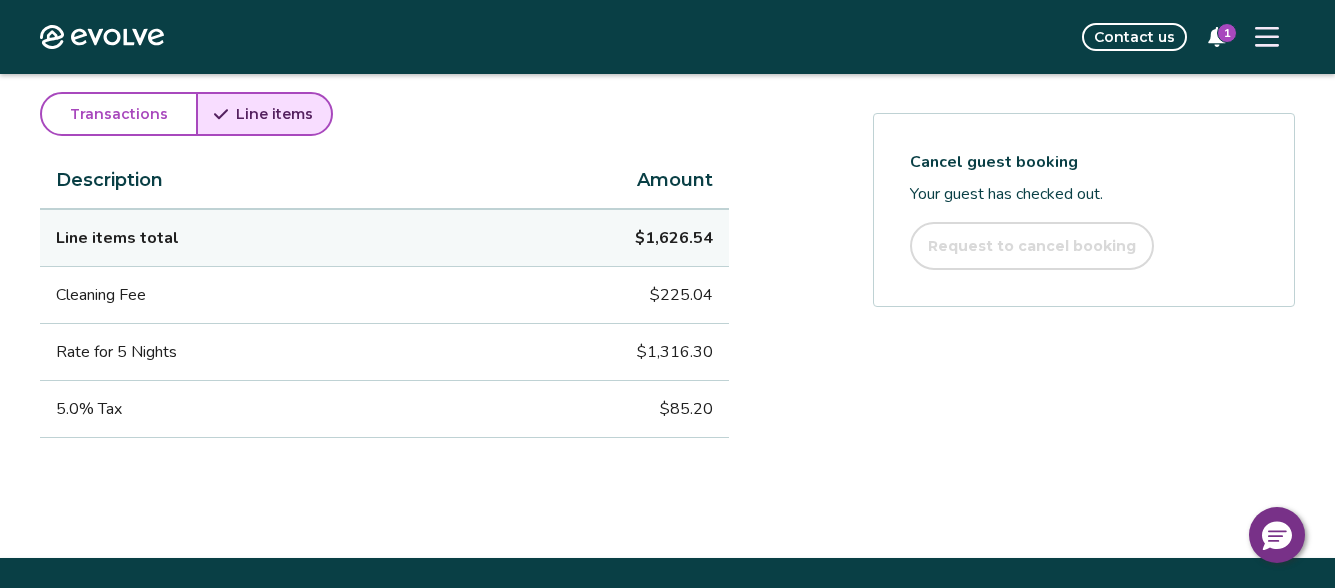 click on "Transactions" at bounding box center [119, 114] 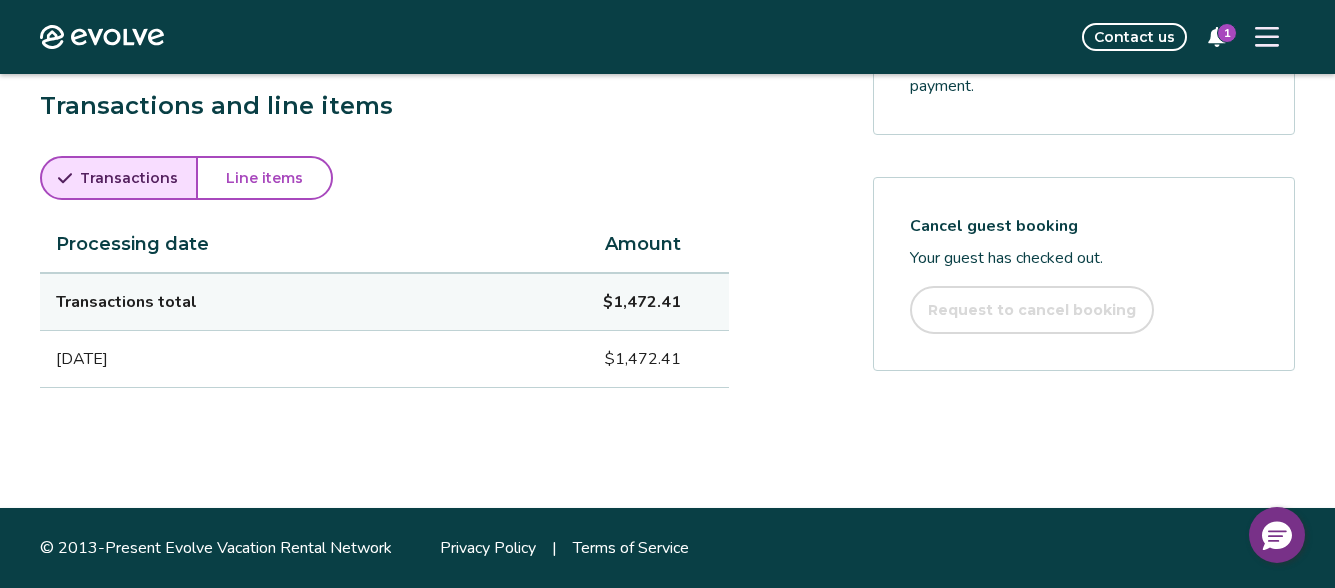 click on "Line items" at bounding box center [264, 178] 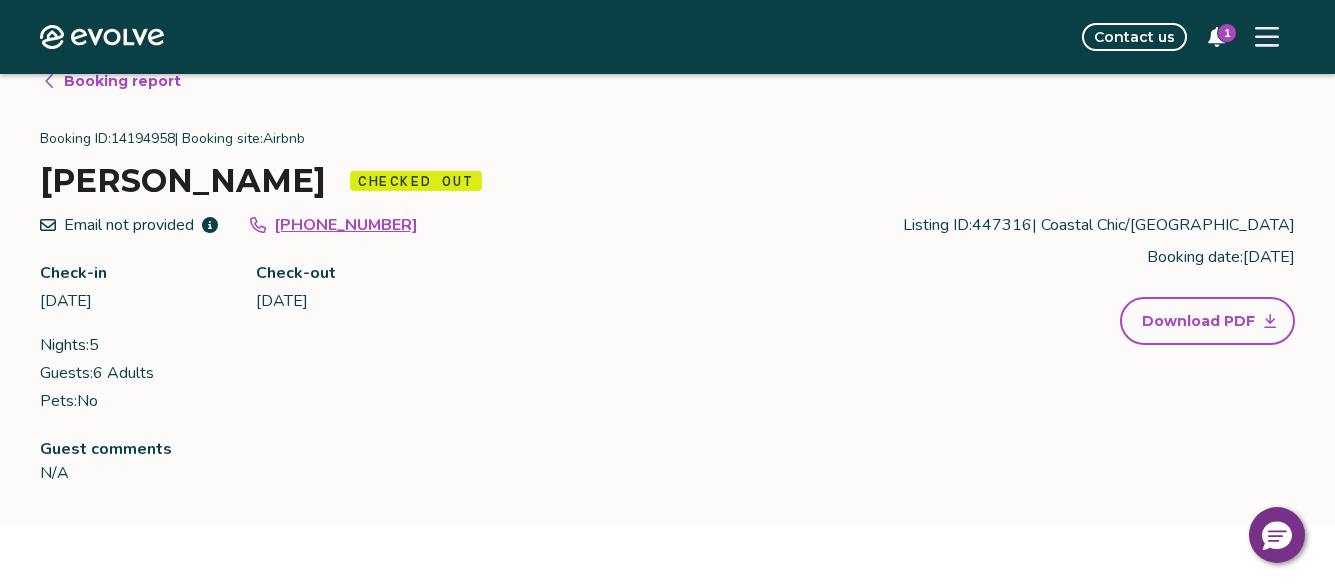 scroll, scrollTop: 0, scrollLeft: 0, axis: both 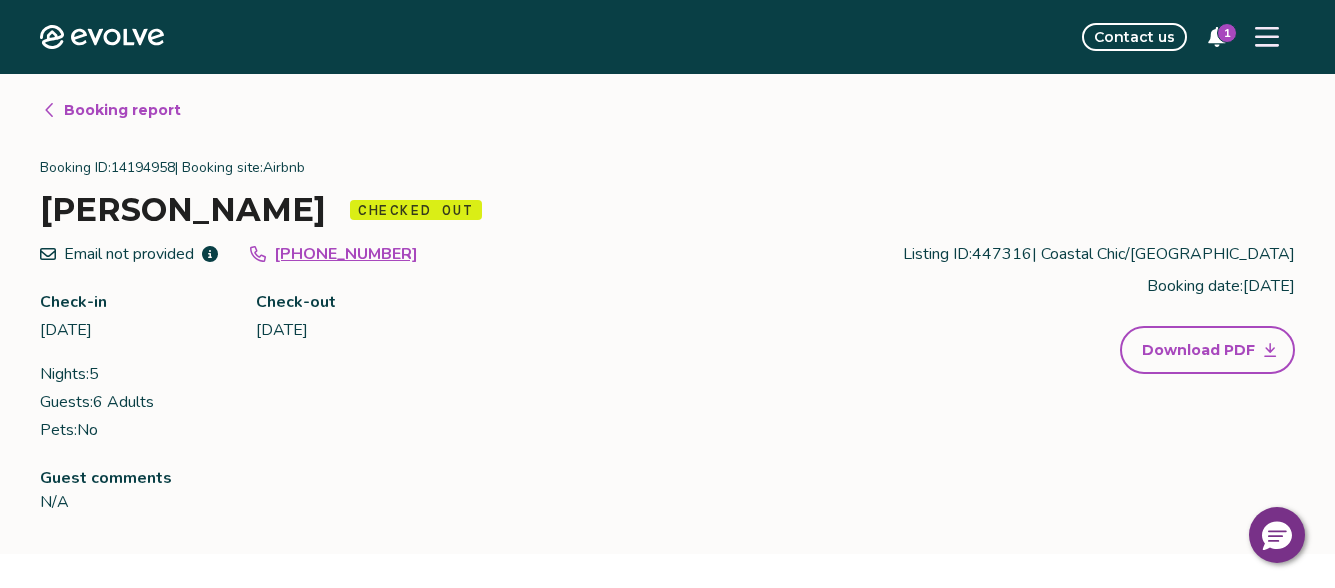 click on "Booking report" at bounding box center (122, 110) 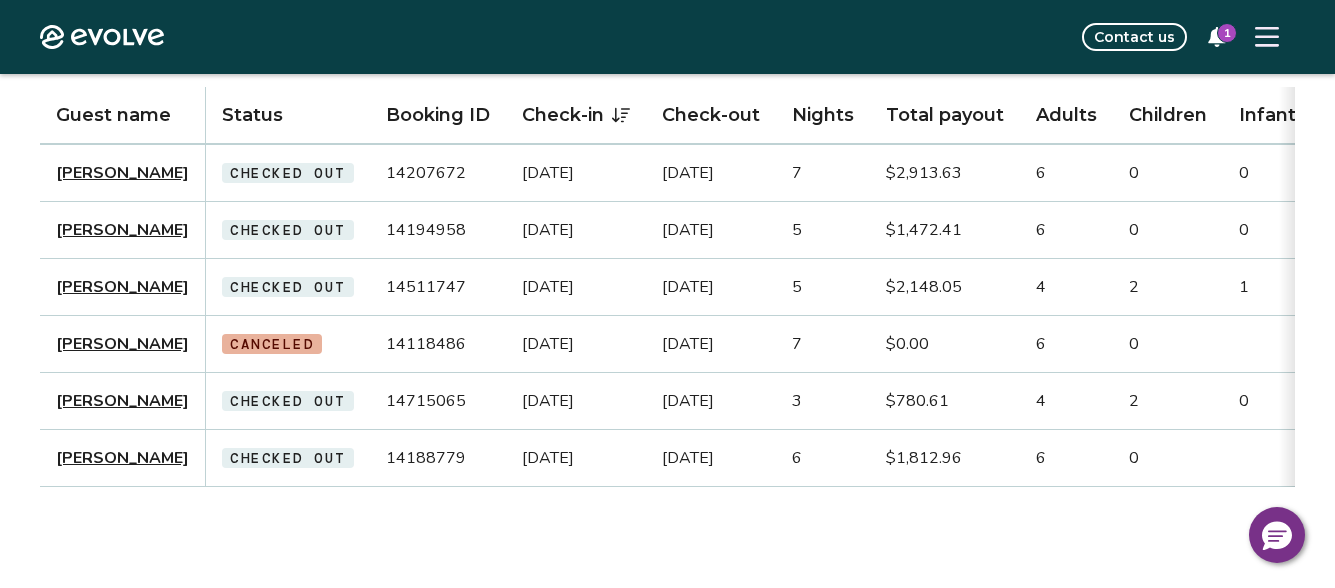 scroll, scrollTop: 244, scrollLeft: 0, axis: vertical 